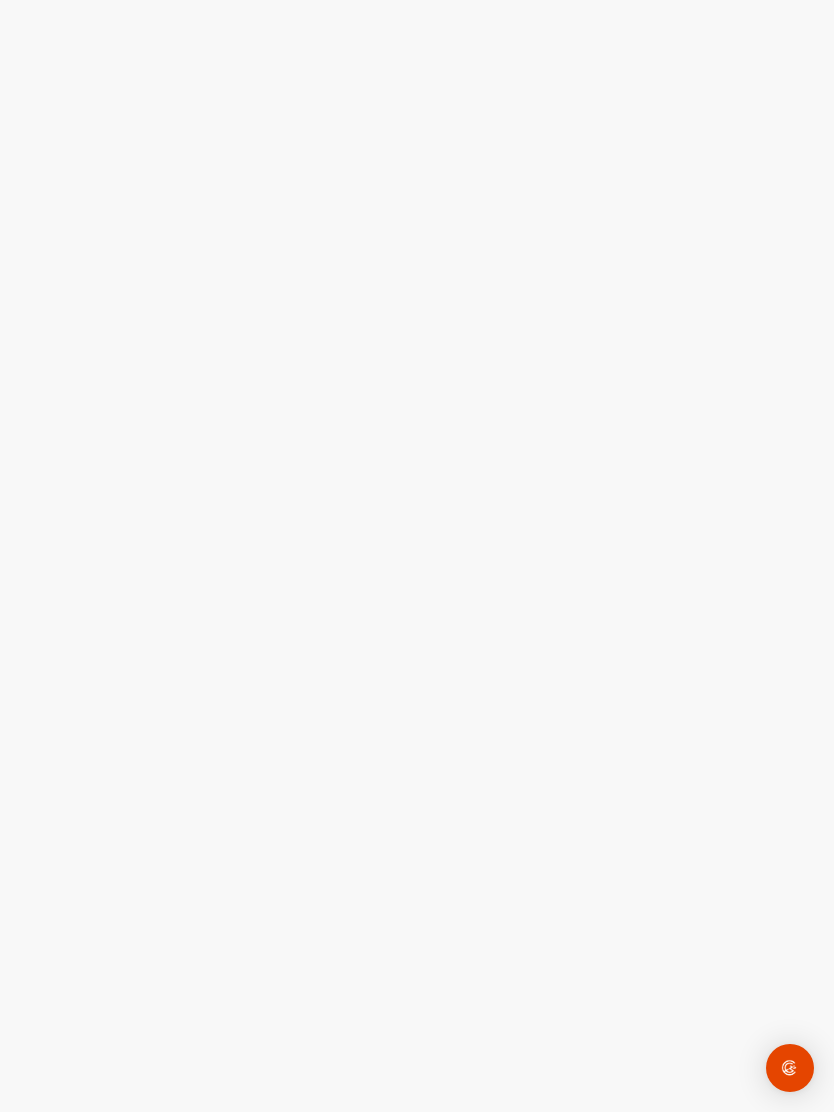 scroll, scrollTop: 0, scrollLeft: 0, axis: both 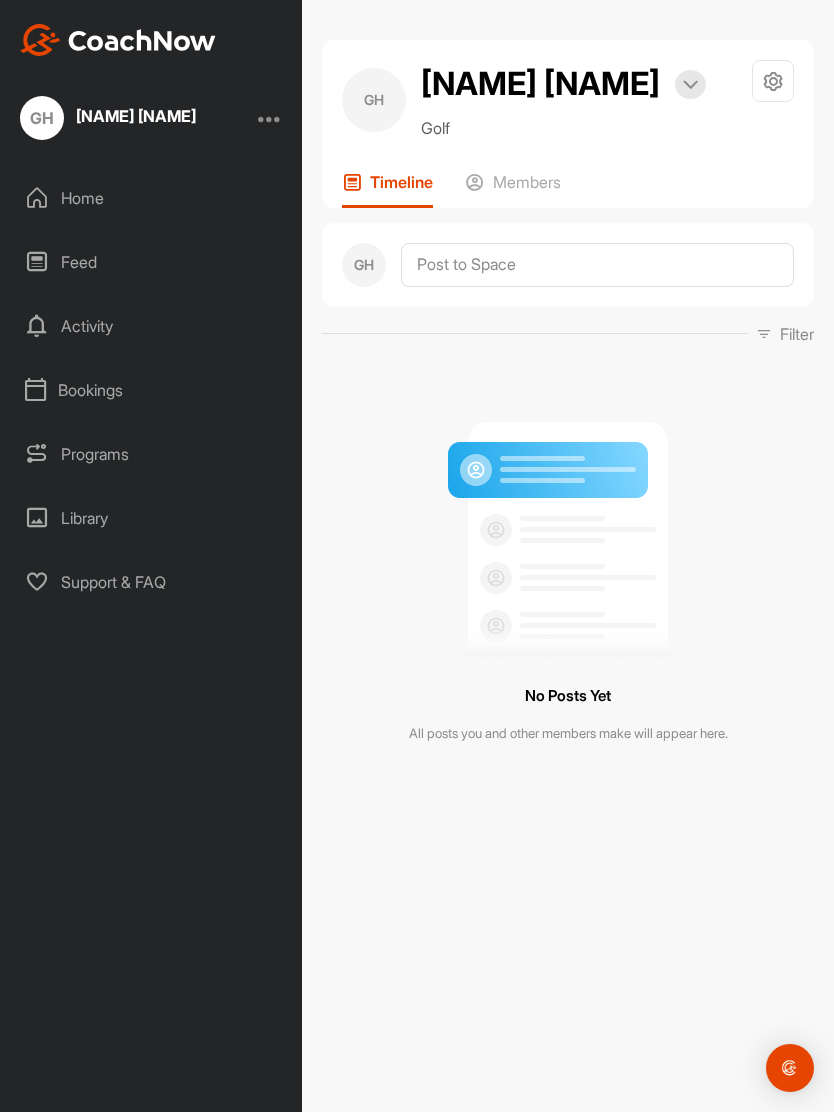 click on "Bookings" at bounding box center [152, 390] 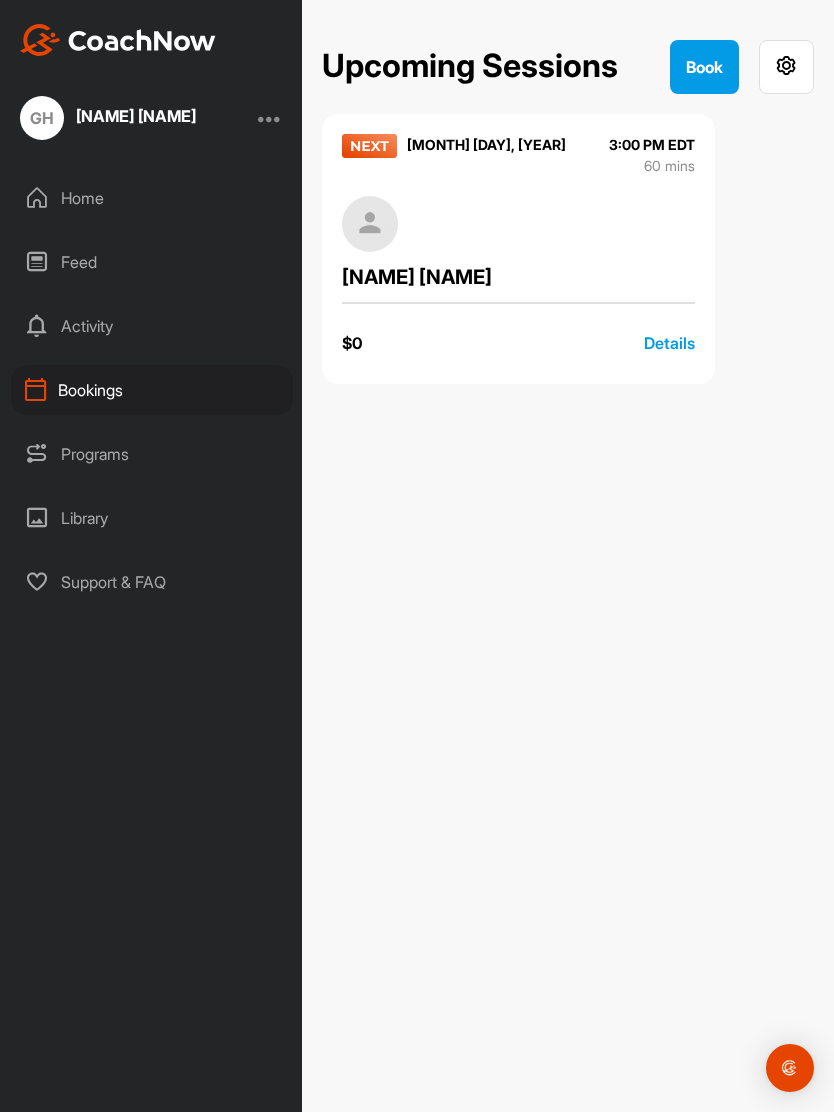click on "Book" at bounding box center (704, 67) 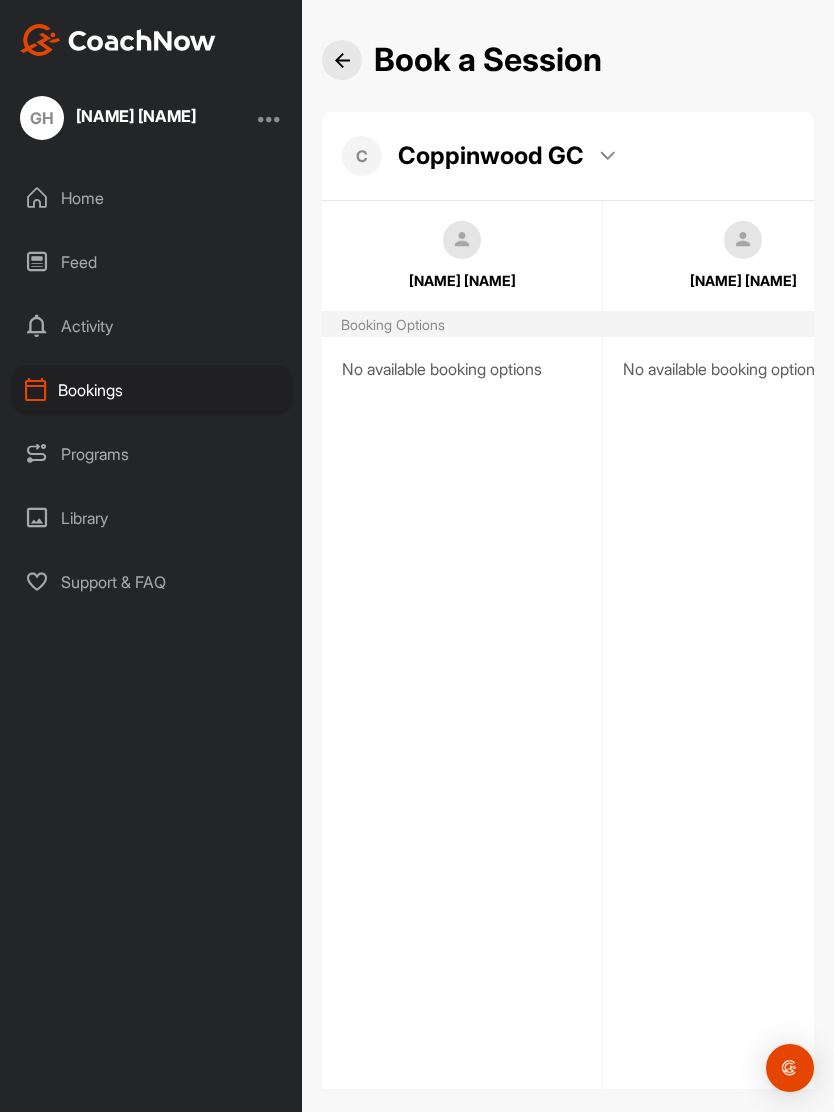 click at bounding box center (342, 60) 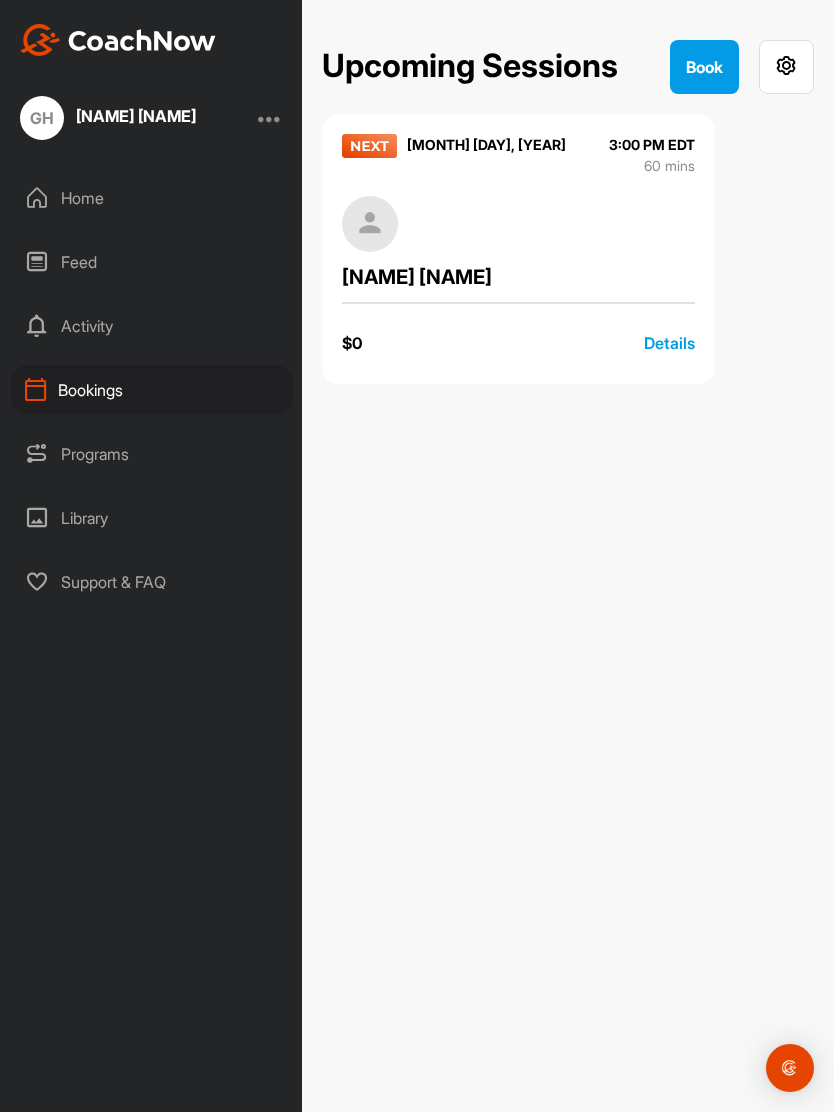 click on "AUGUST 11, 2025 3:00 PM   EDT 60   mins Cameron Carty $ 0 Details" at bounding box center [518, 249] 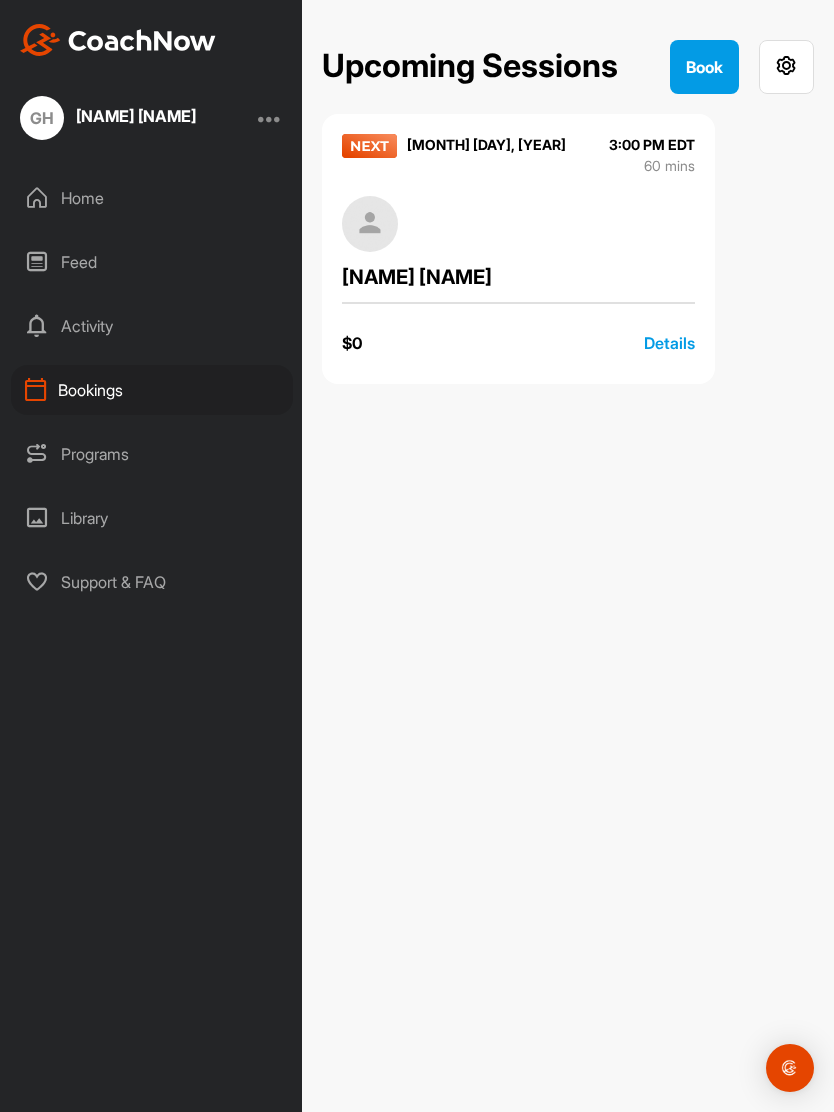 click on "Book" at bounding box center (704, 67) 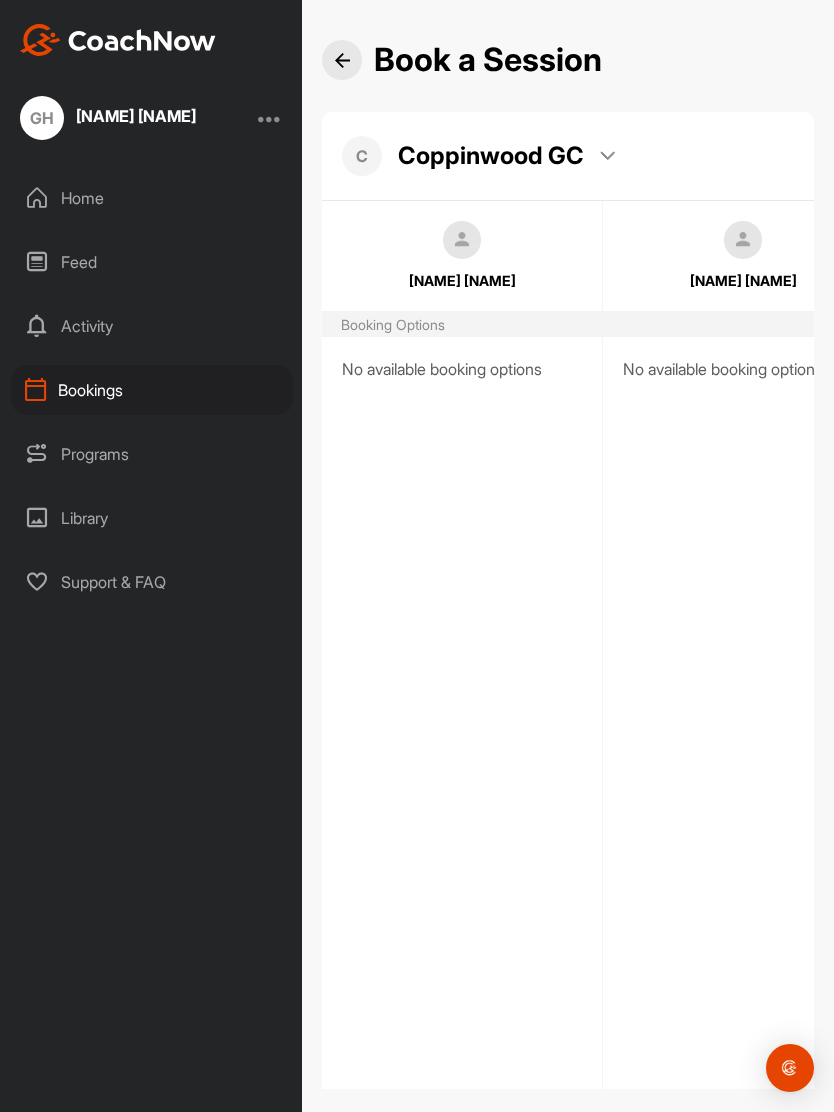 click on "Home" at bounding box center [152, 198] 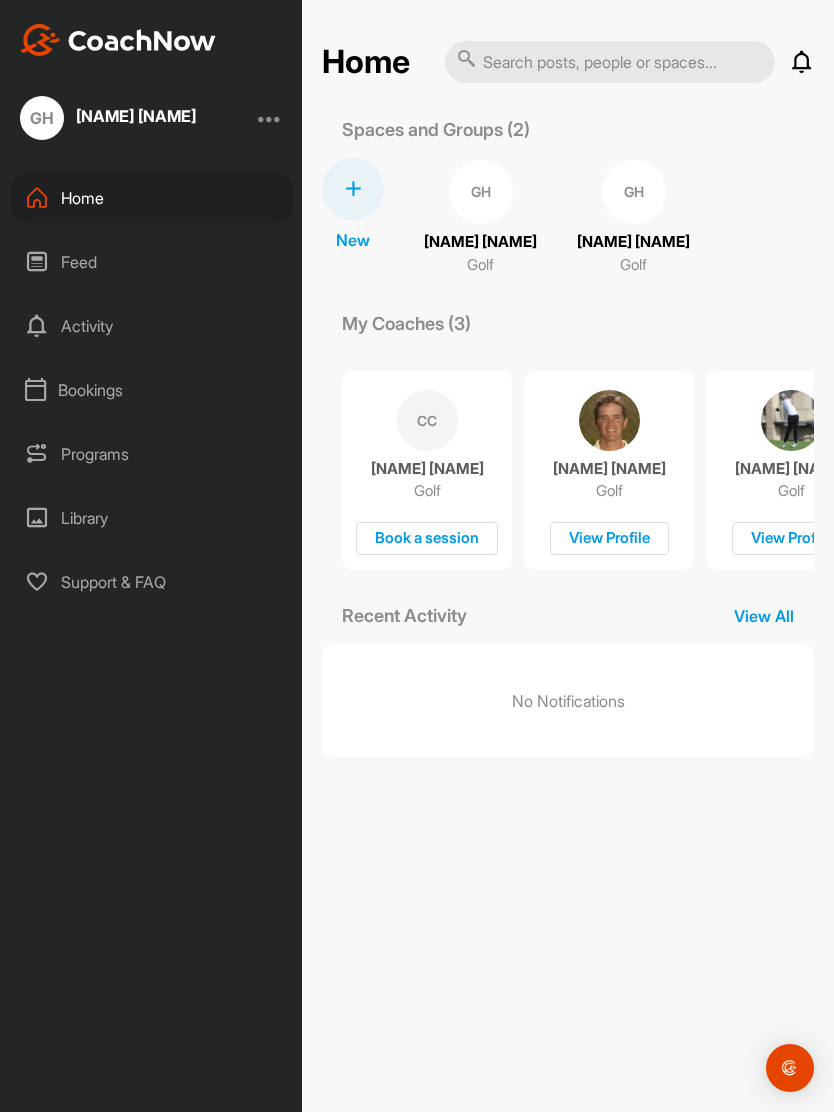 scroll, scrollTop: 0, scrollLeft: 0, axis: both 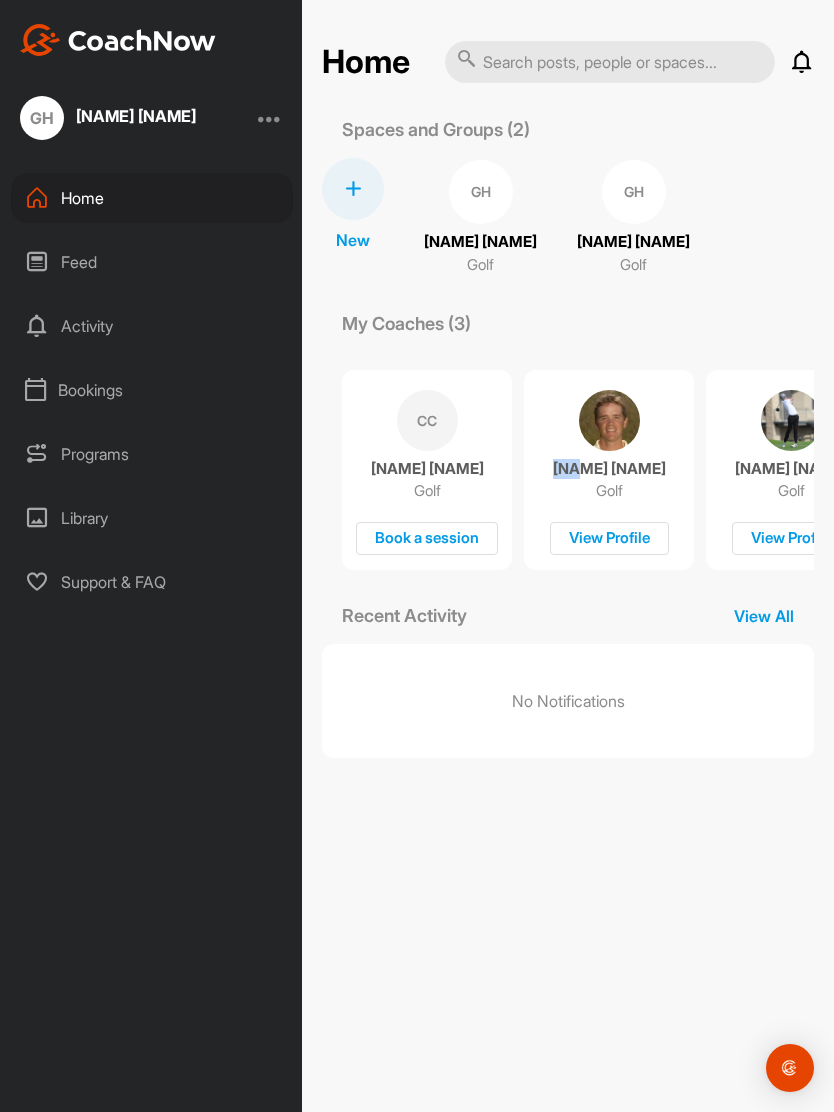 click on "My Coaches (3)" at bounding box center [568, 323] 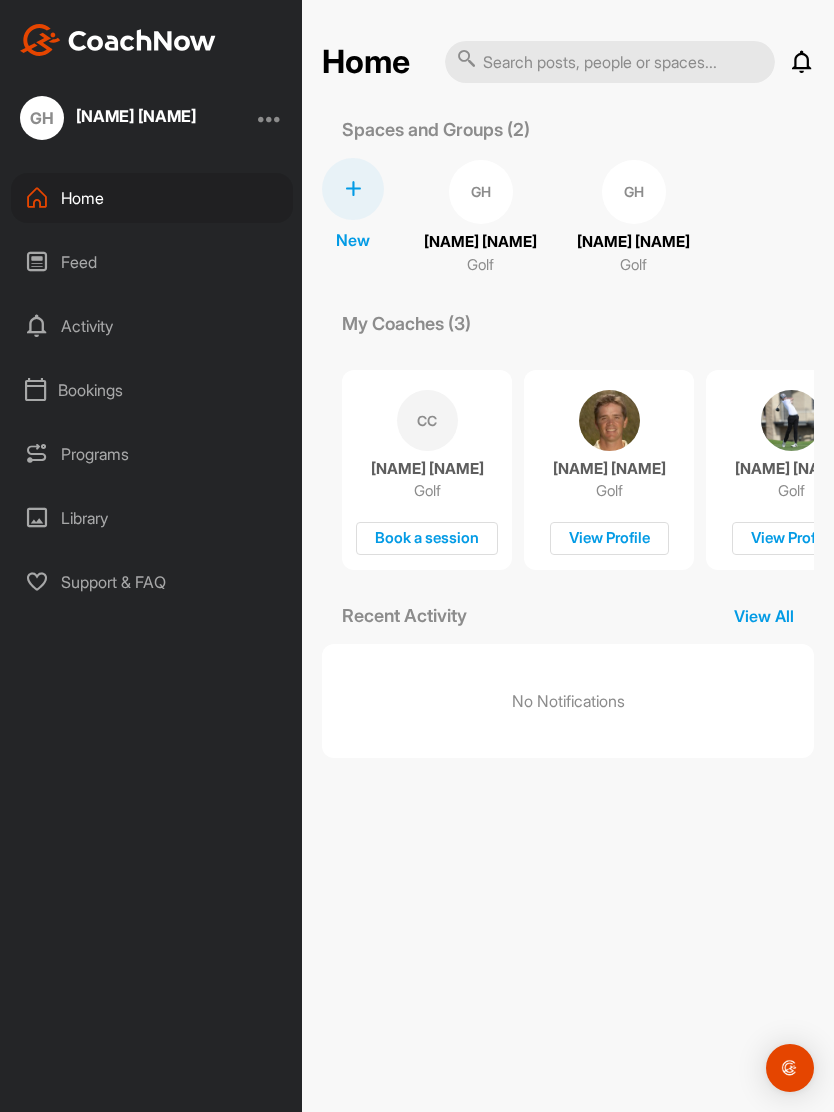 click on "View All" at bounding box center [764, 616] 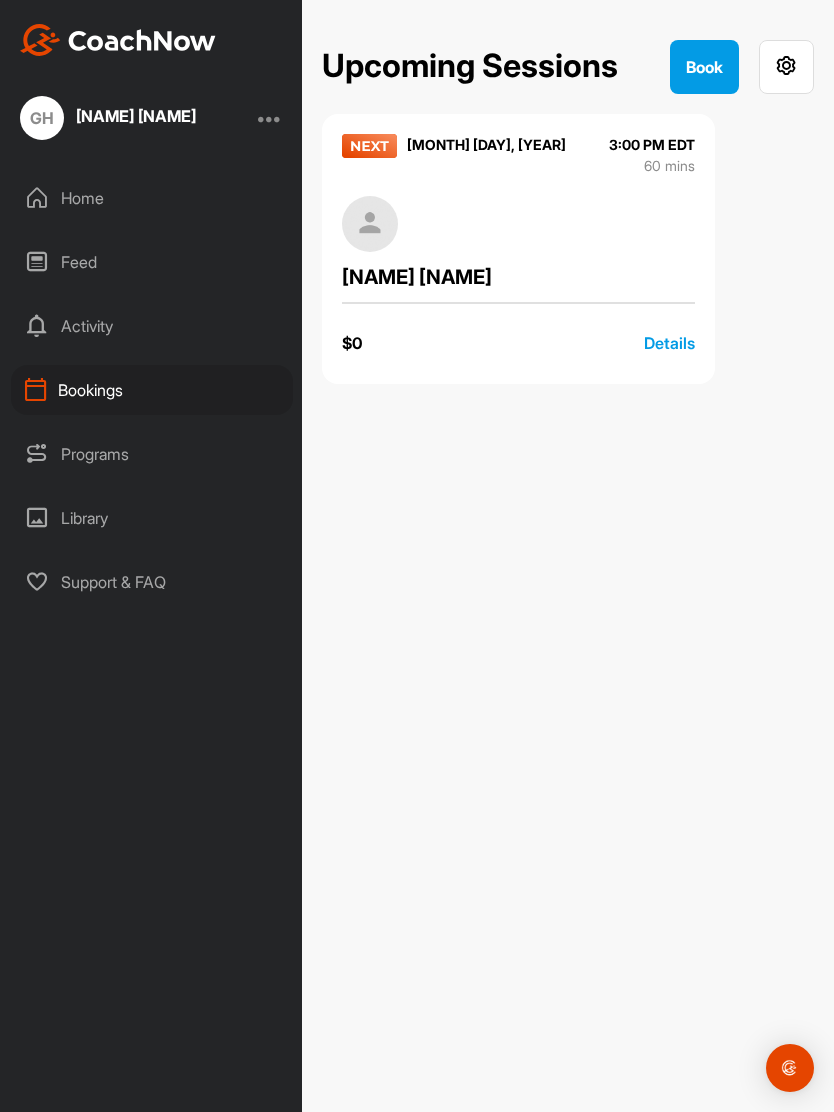 click on "Details" at bounding box center (669, 343) 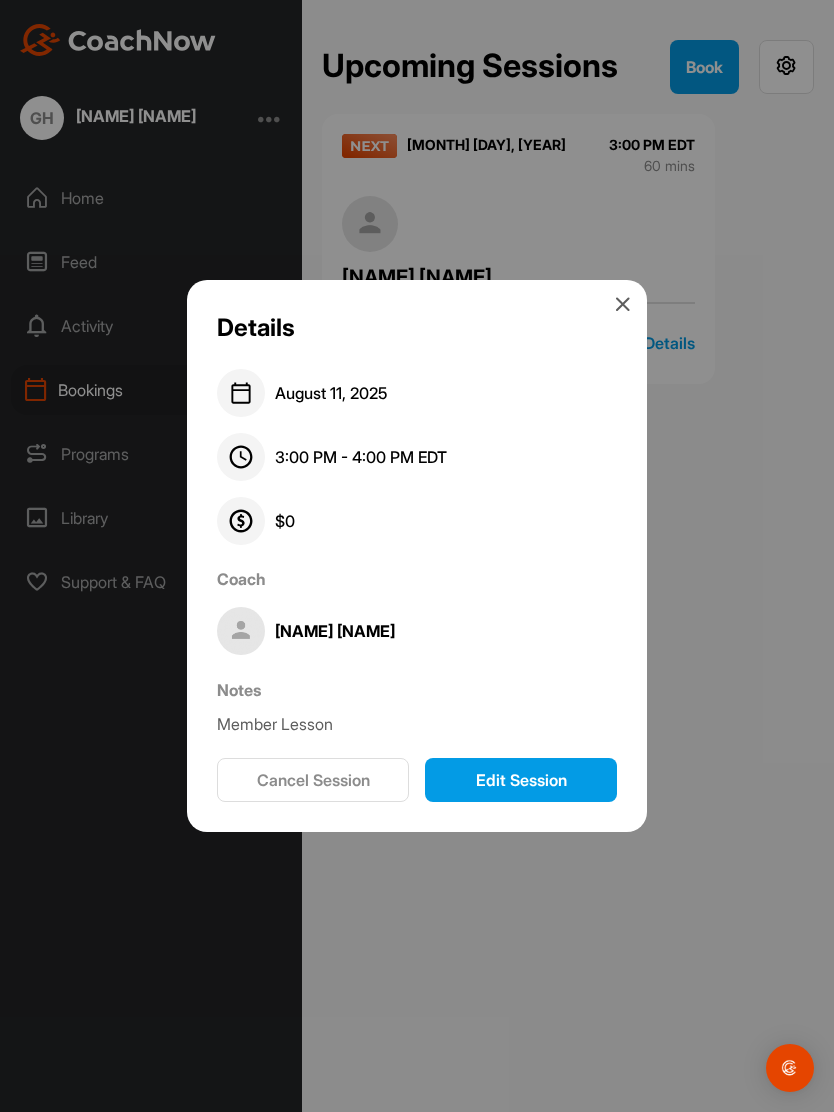click at bounding box center (417, 556) 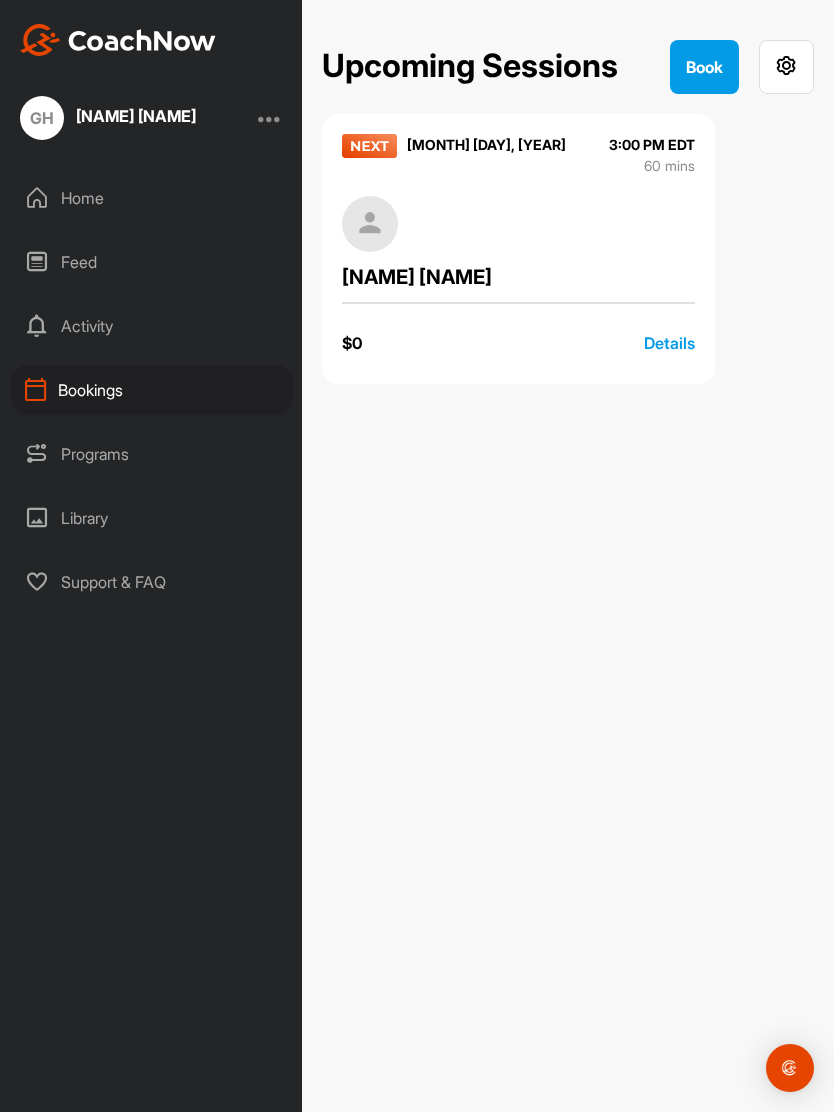 click on "Bookings" at bounding box center (152, 390) 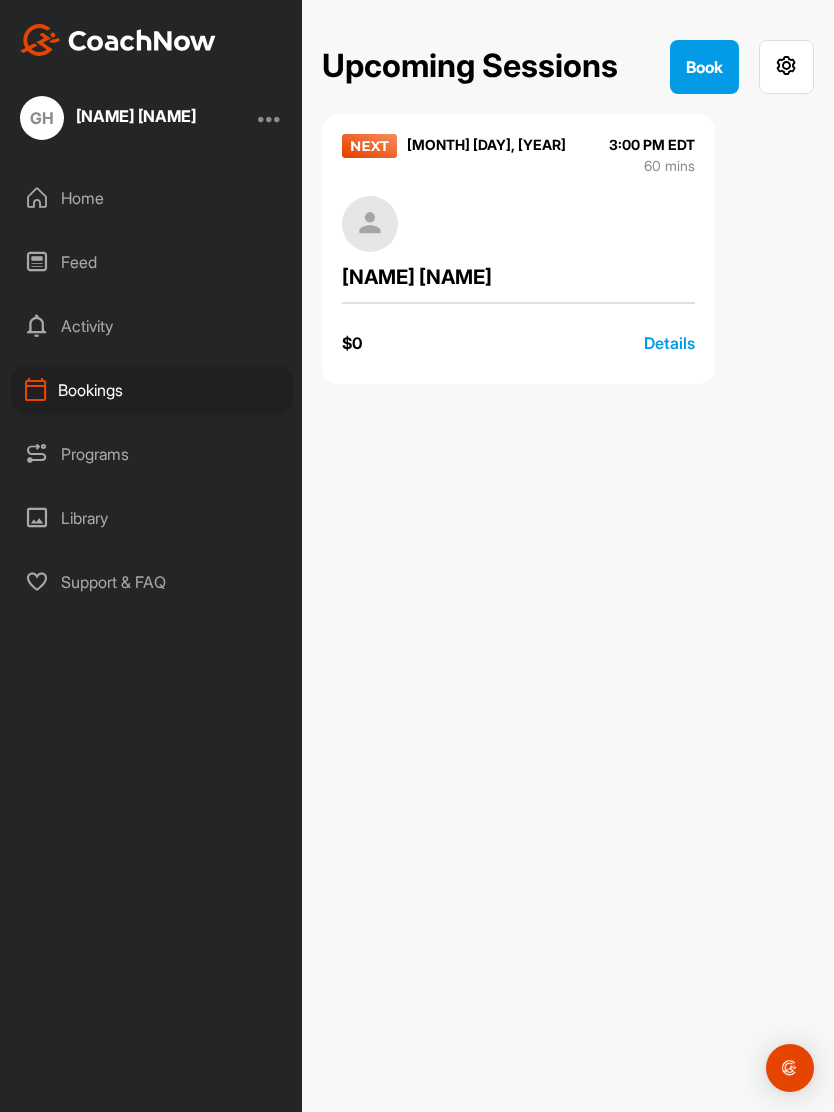 click at bounding box center (369, 146) 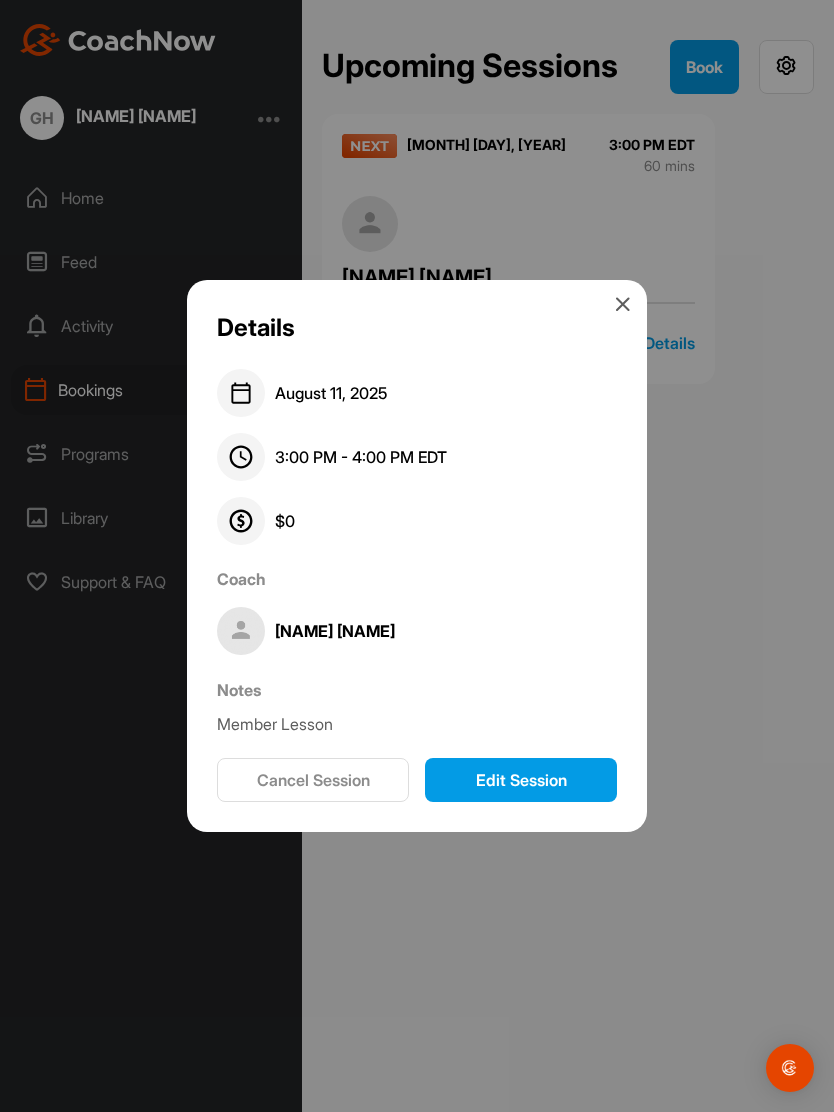 click at bounding box center (417, 556) 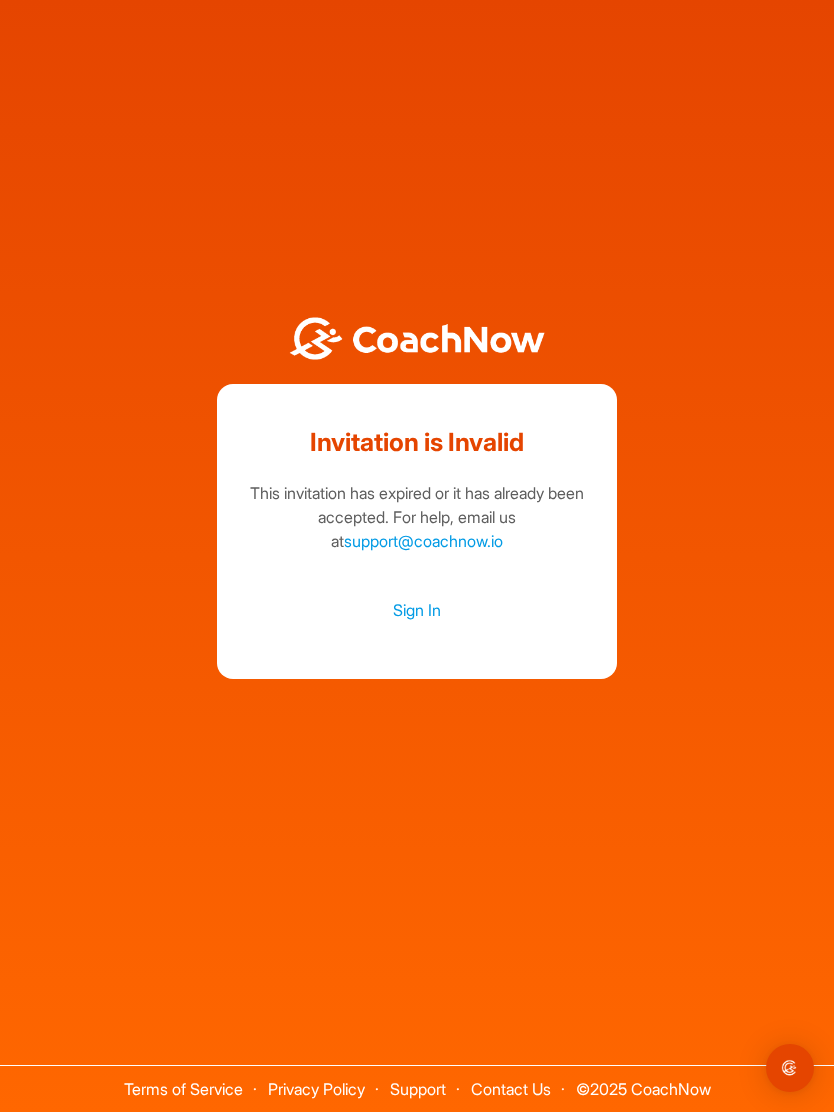 scroll, scrollTop: 0, scrollLeft: 0, axis: both 